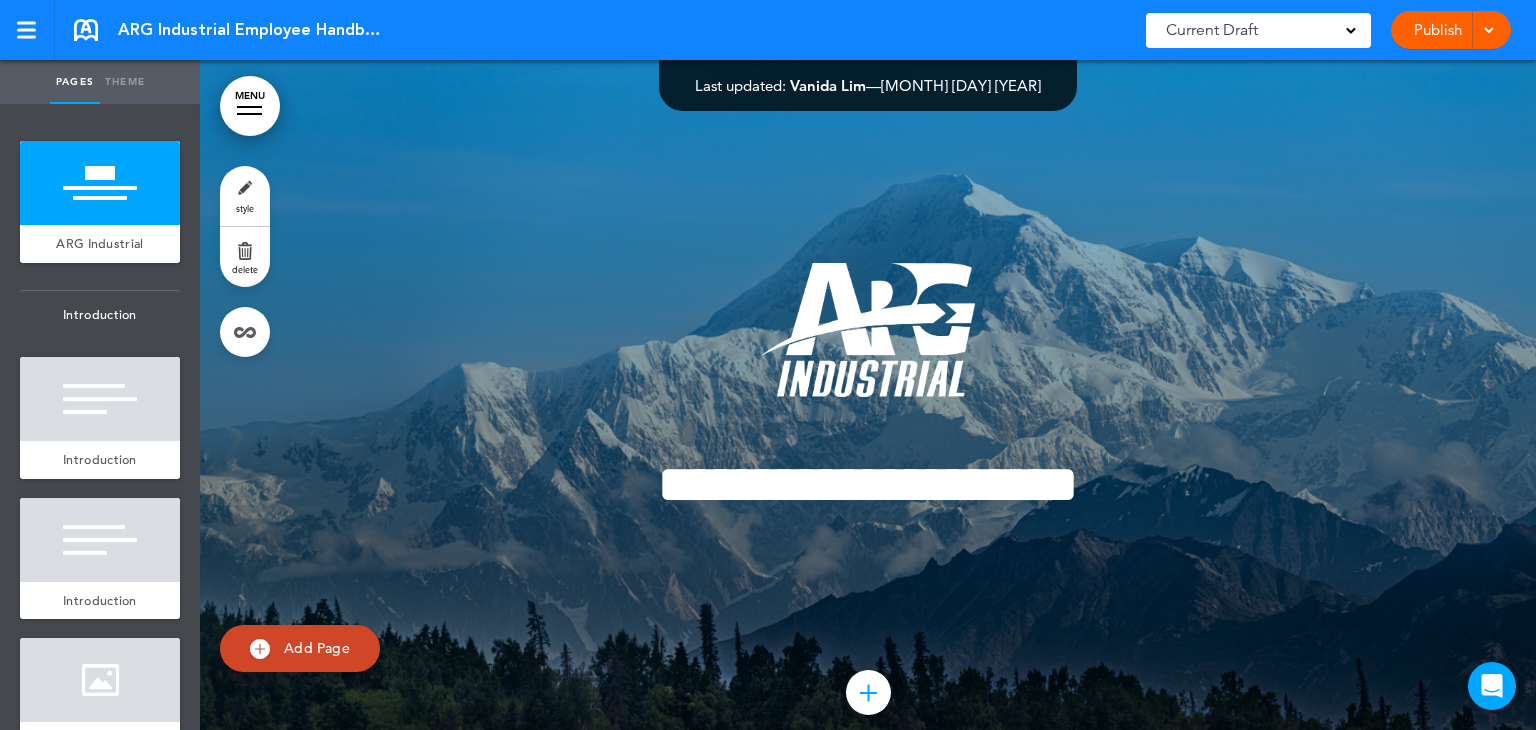 scroll, scrollTop: 0, scrollLeft: 0, axis: both 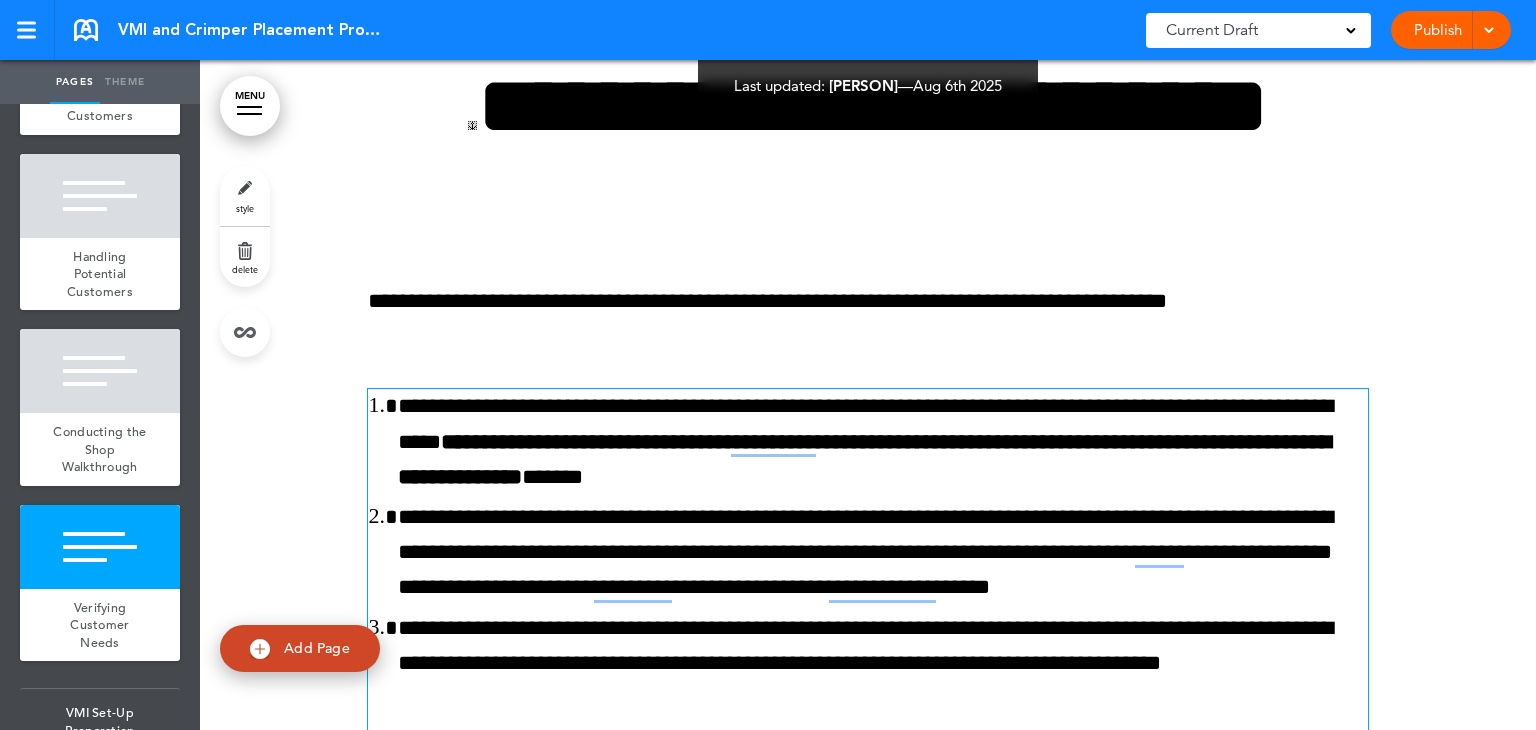click on "**********" at bounding box center [864, 459] 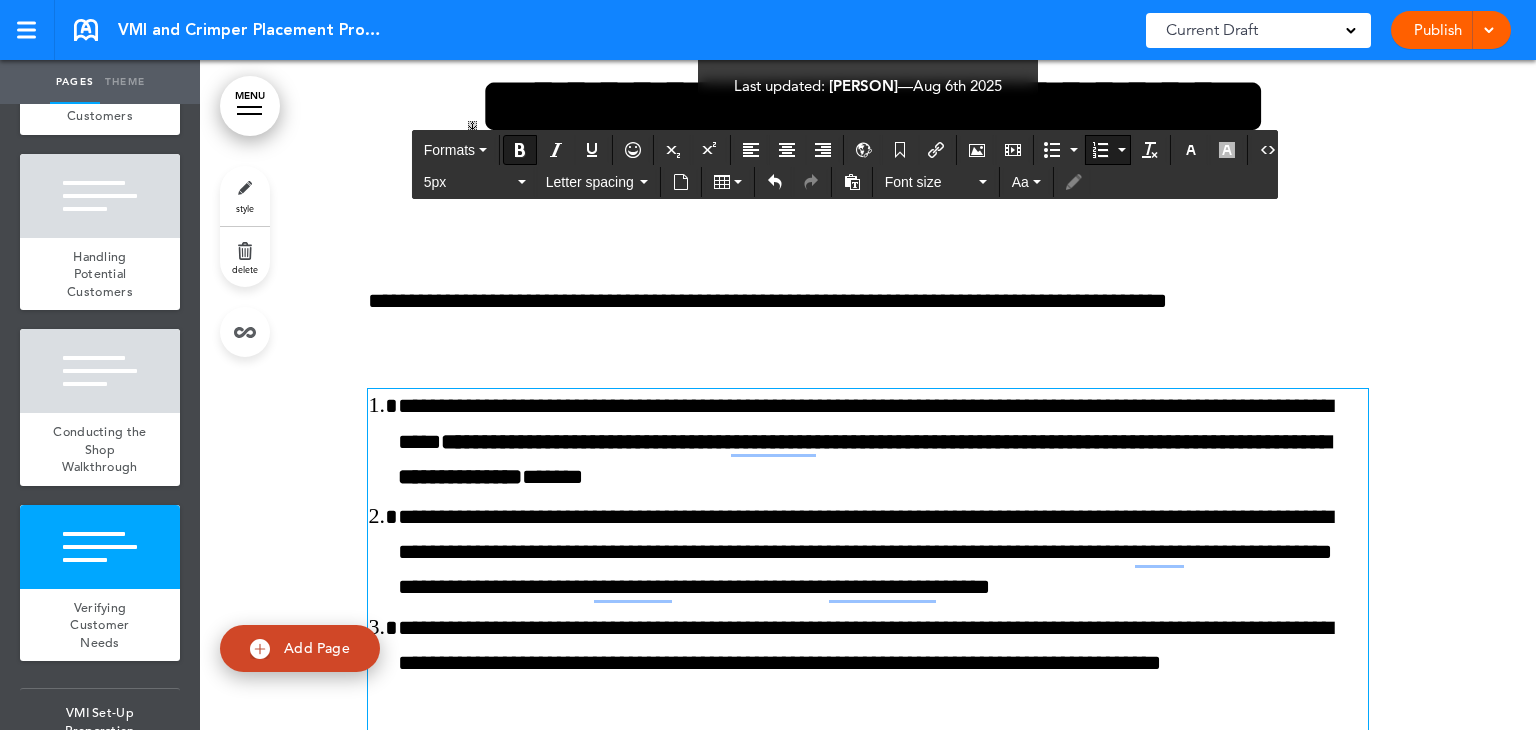 click on "Publish
Publish
Preview Draft" at bounding box center [1451, 30] 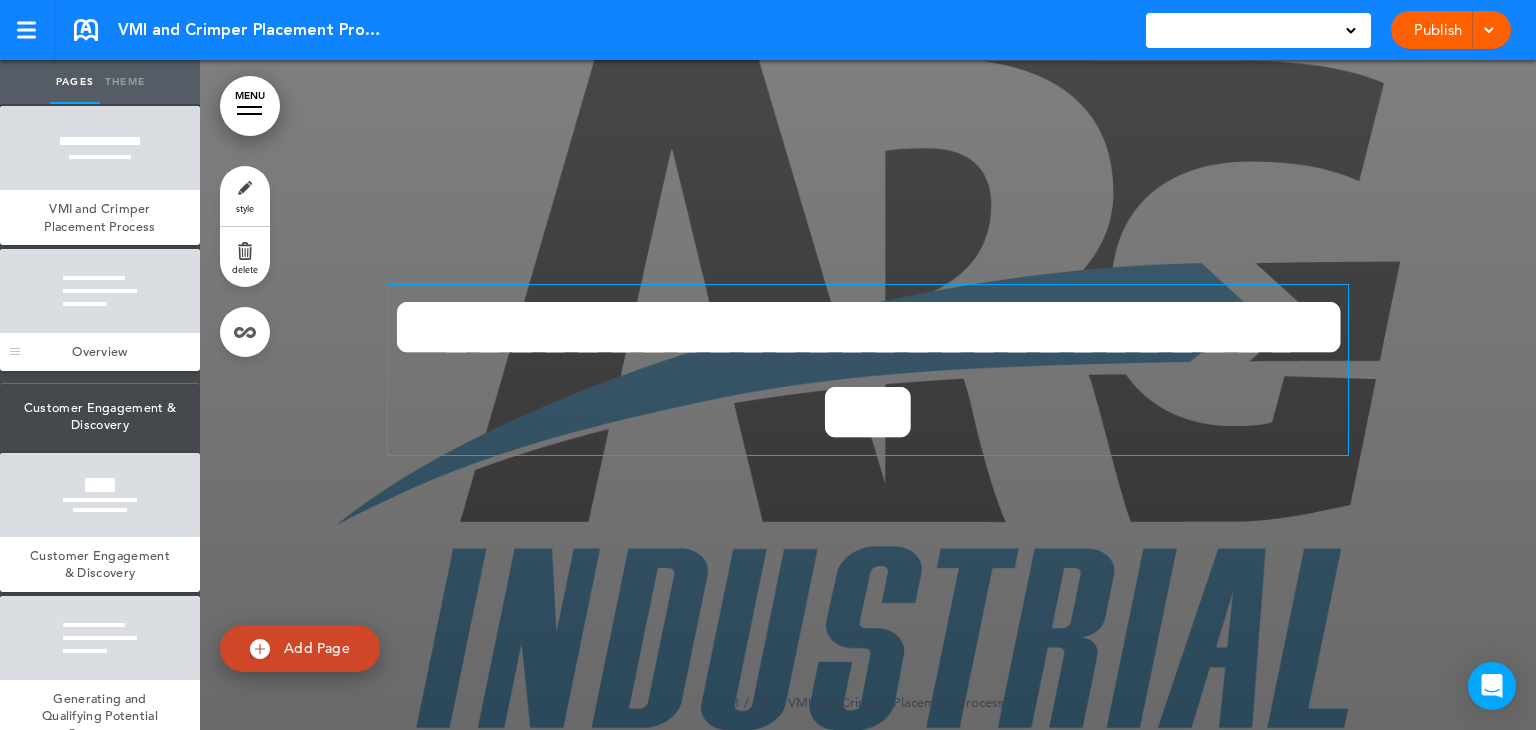 scroll, scrollTop: 0, scrollLeft: 0, axis: both 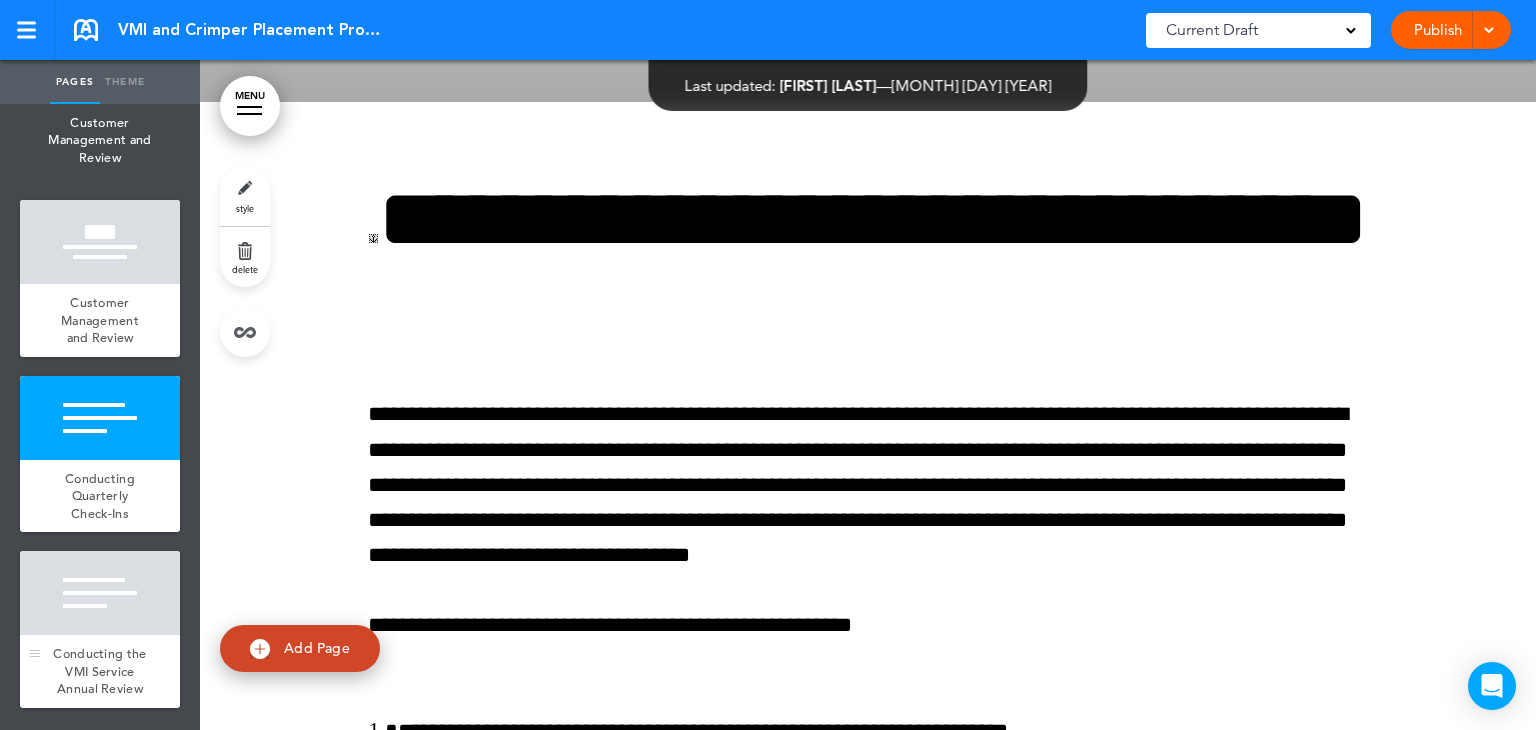 click at bounding box center [100, 593] 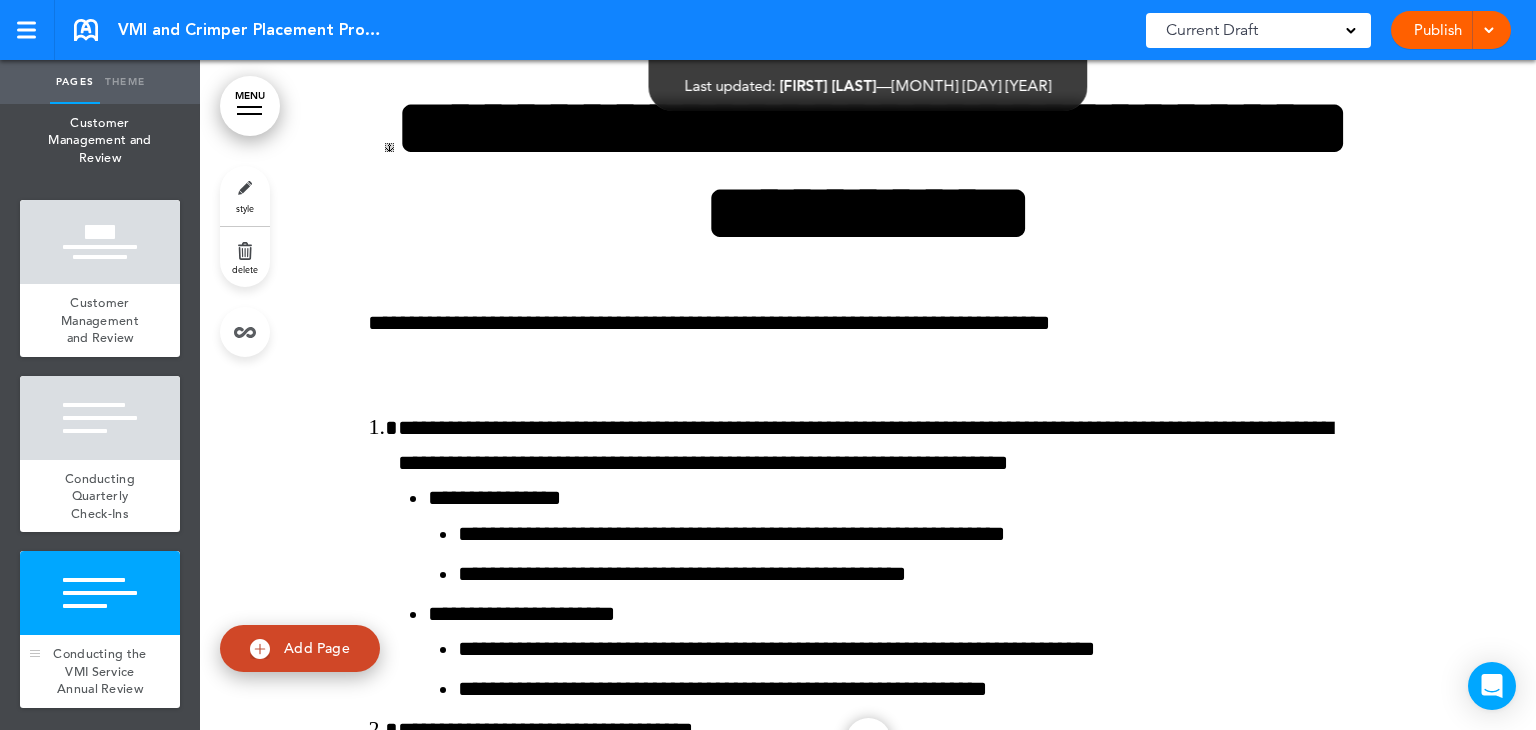 scroll, scrollTop: 21849, scrollLeft: 0, axis: vertical 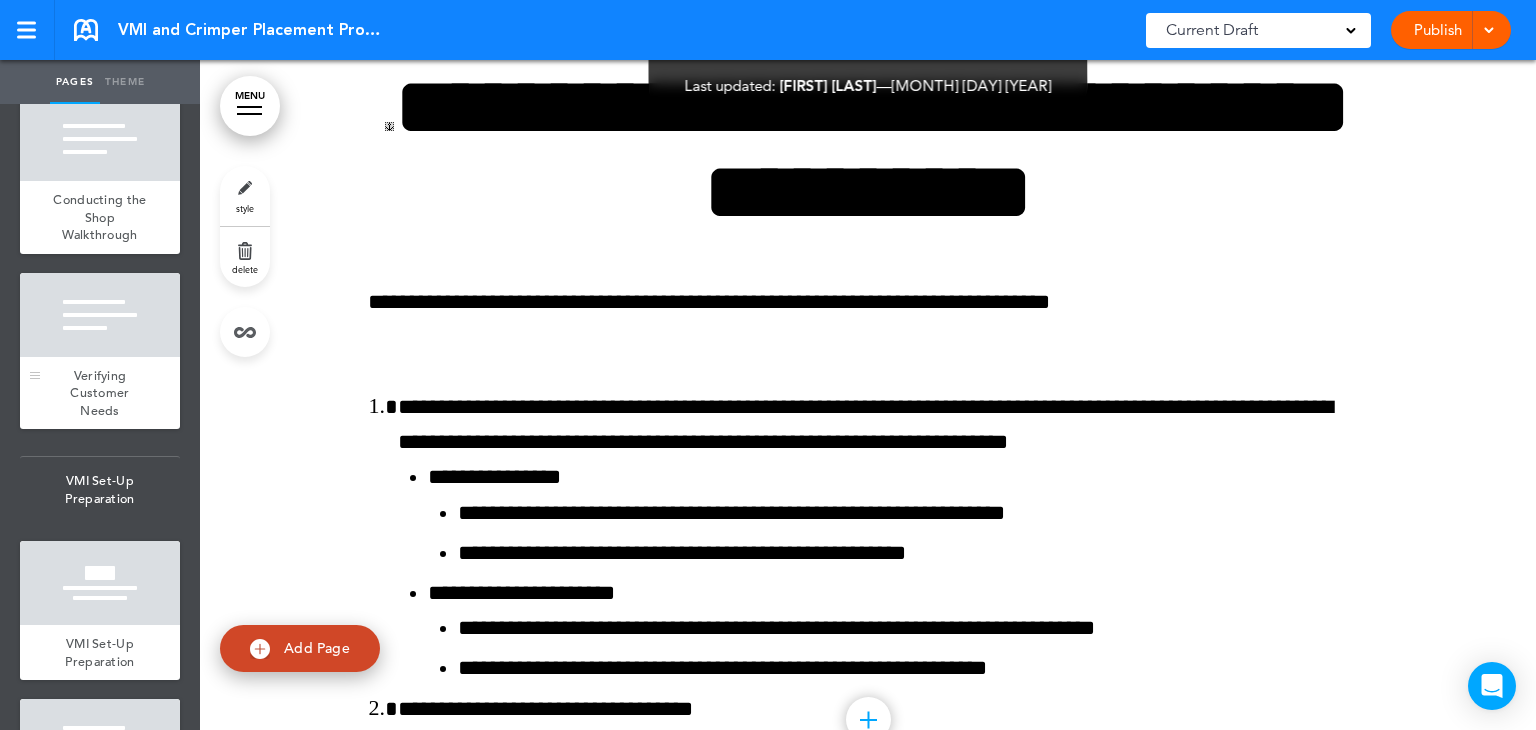 click on "Verifying Customer Needs" at bounding box center (99, 393) 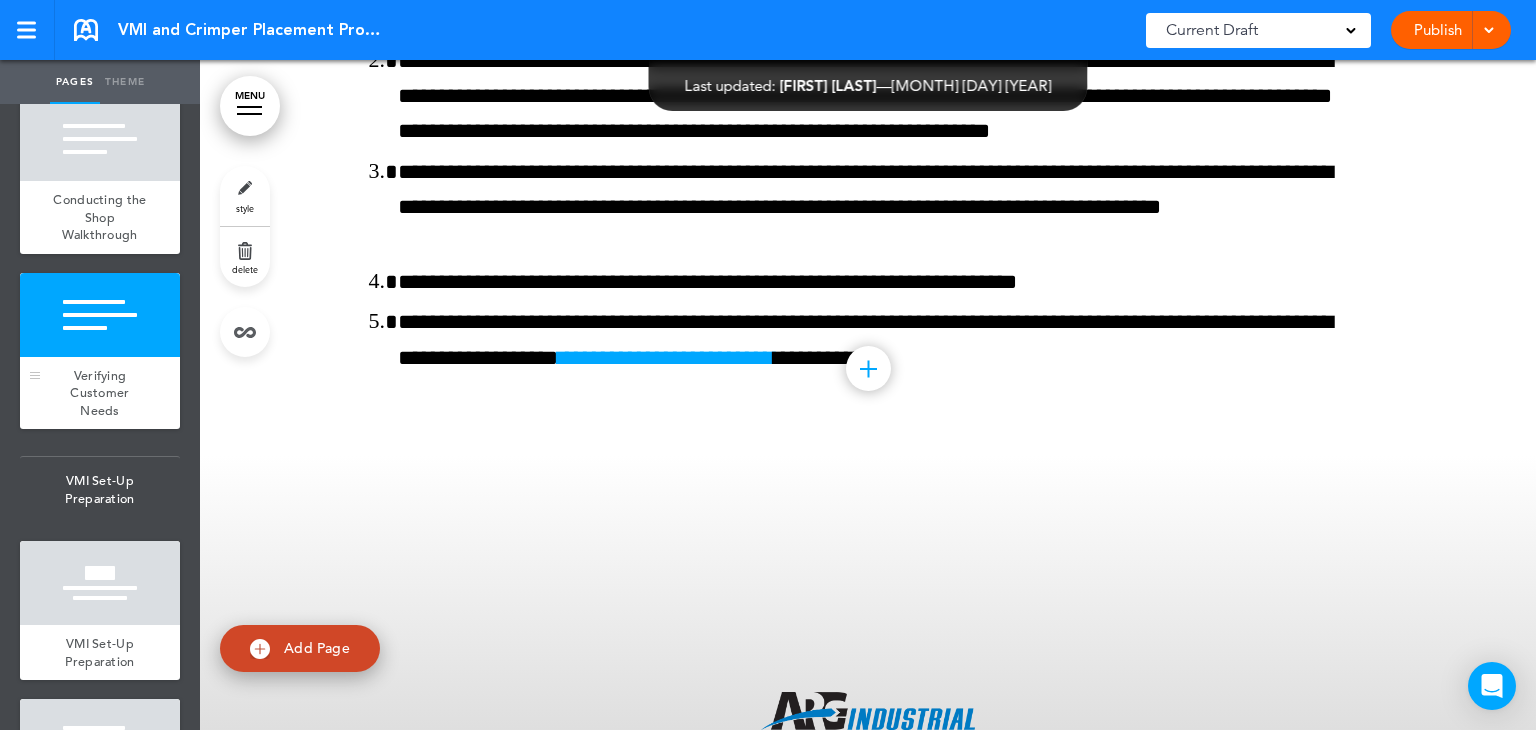 scroll, scrollTop: 9949, scrollLeft: 0, axis: vertical 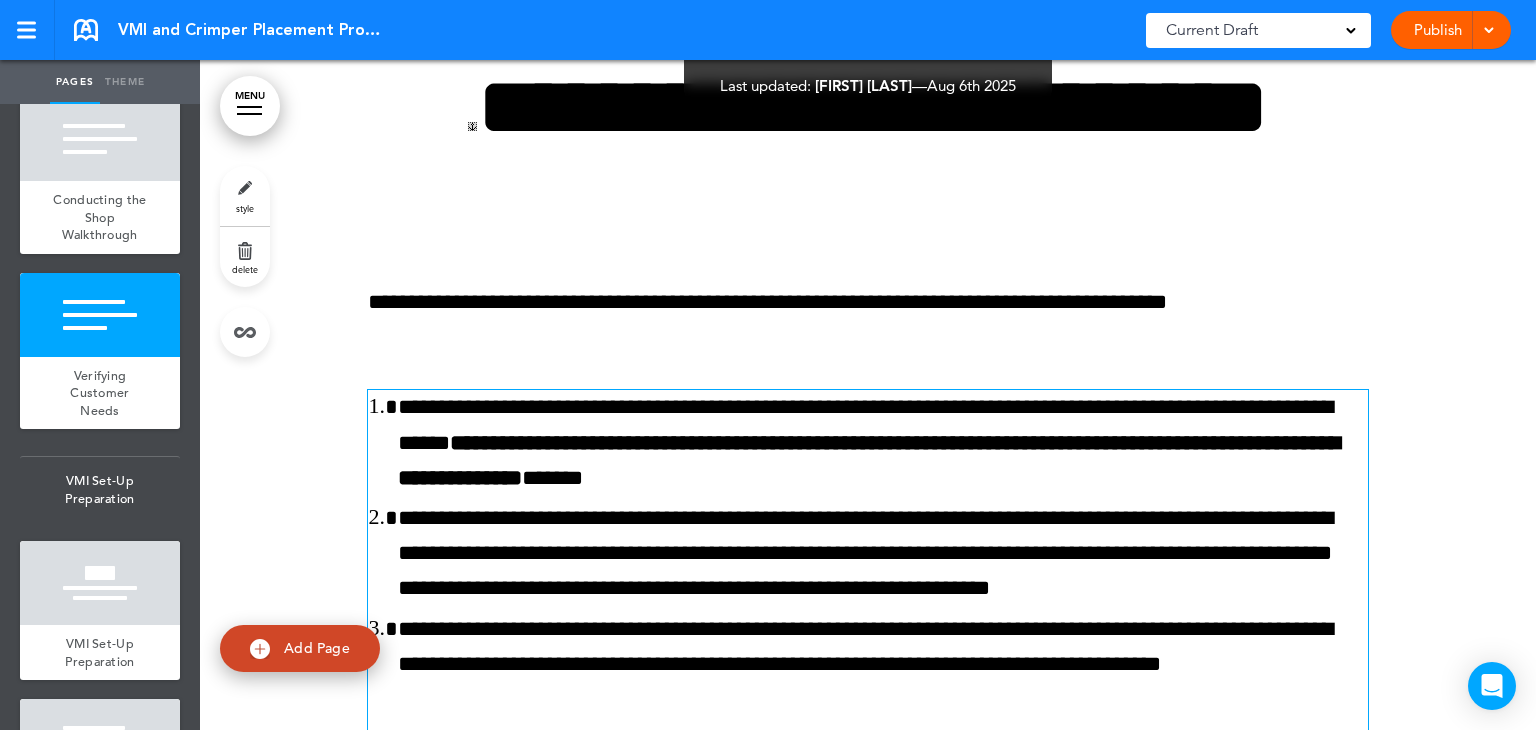 click on "**********" at bounding box center (883, 443) 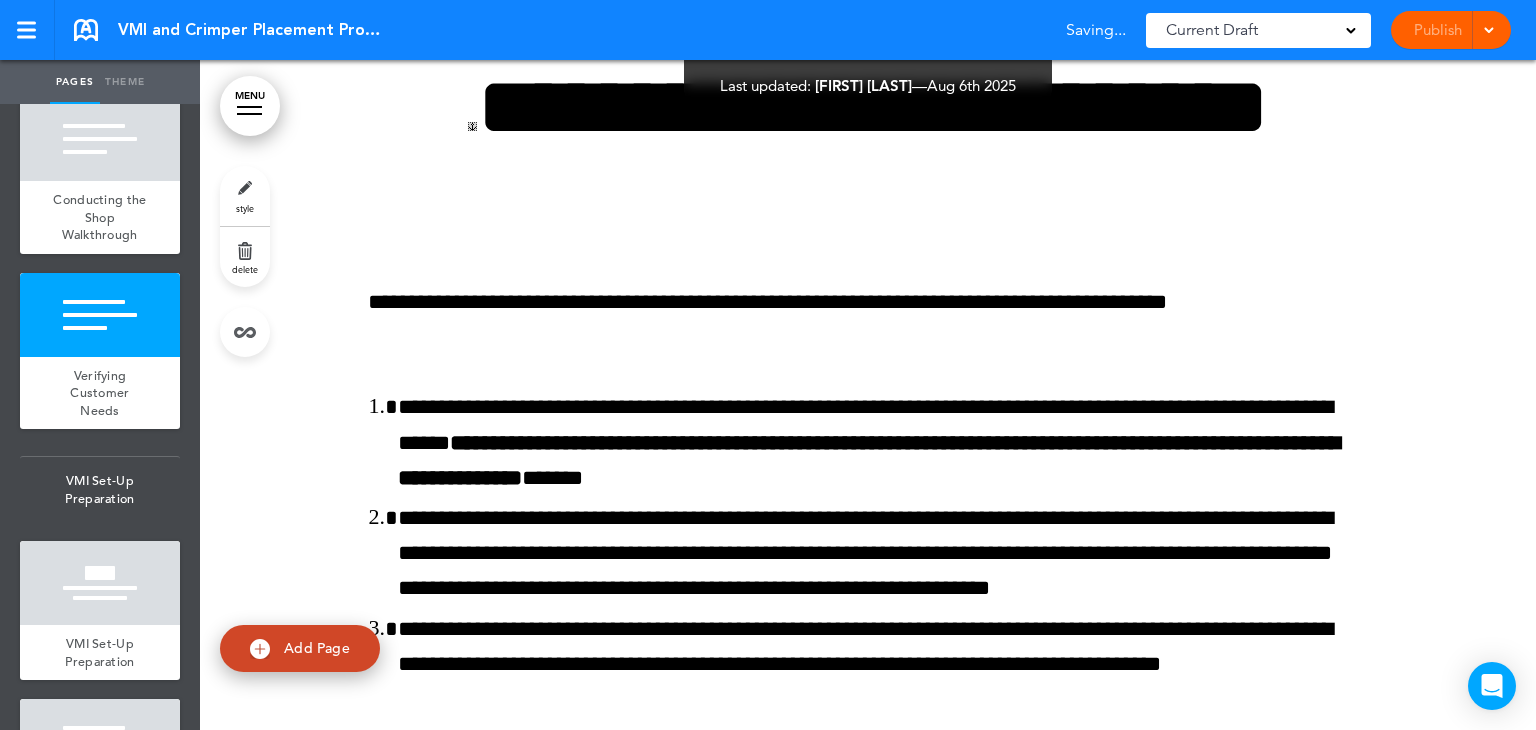 click on "Current Draft" at bounding box center (1212, 30) 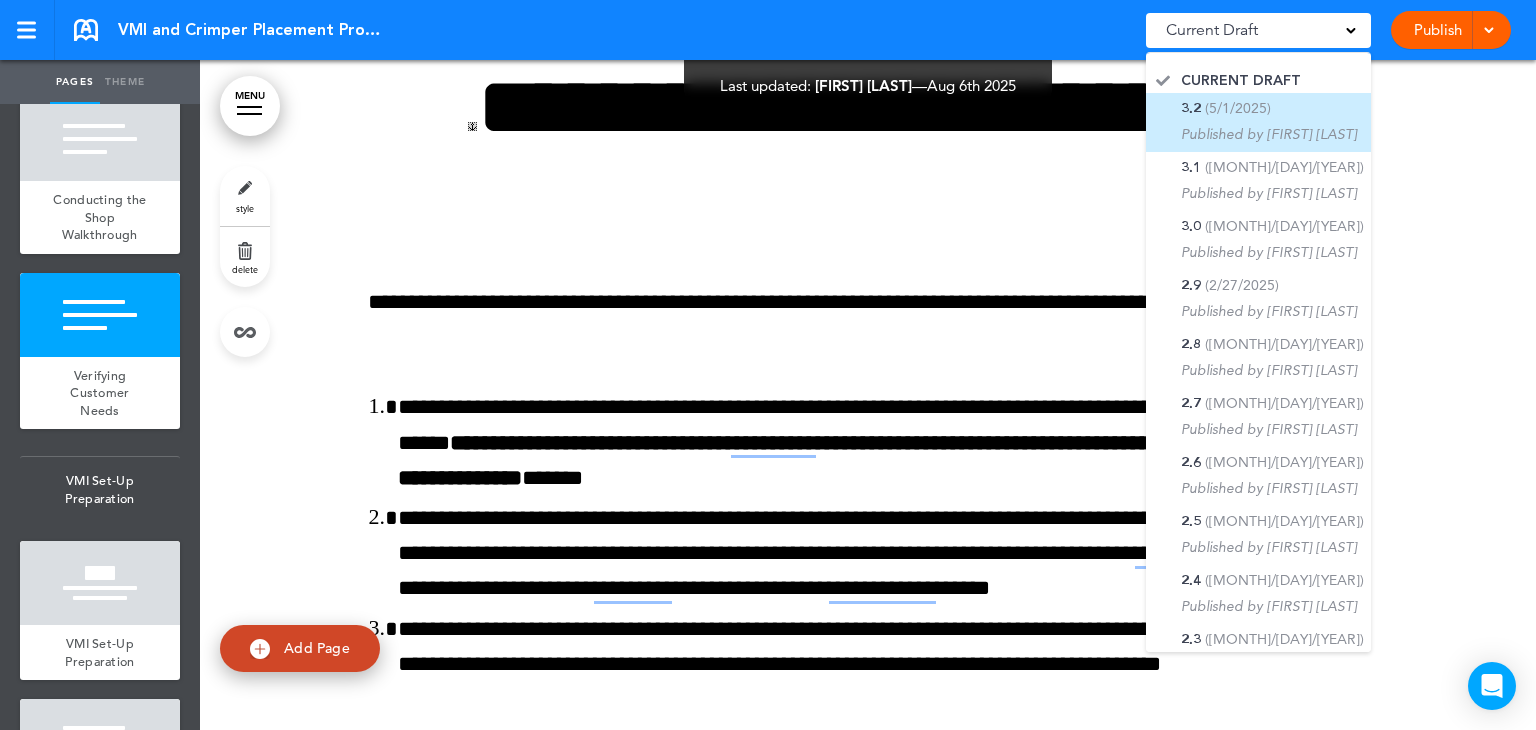 click on "3.2
(5/1/2025)
Published by Gen De Vera" at bounding box center (1258, 122) 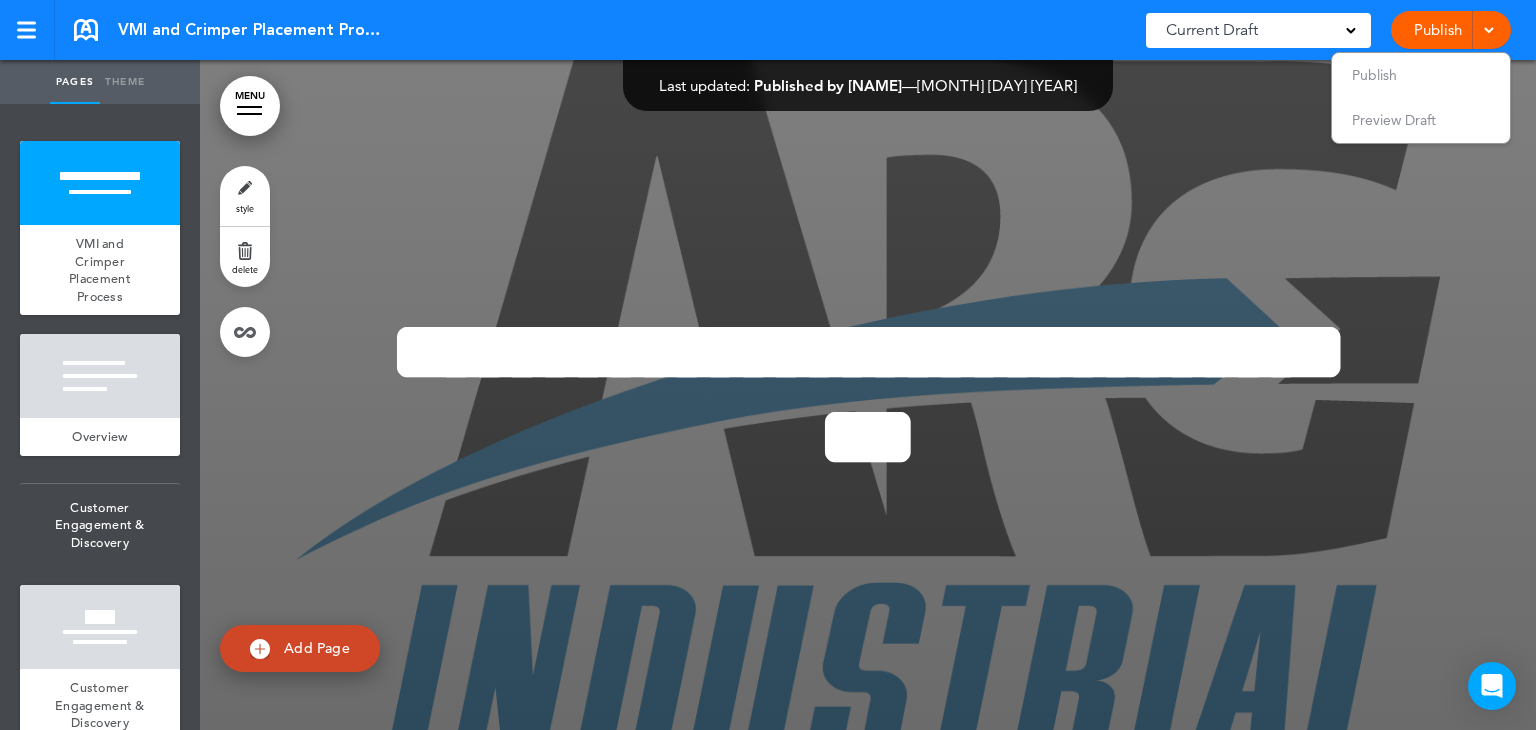 scroll, scrollTop: 0, scrollLeft: 0, axis: both 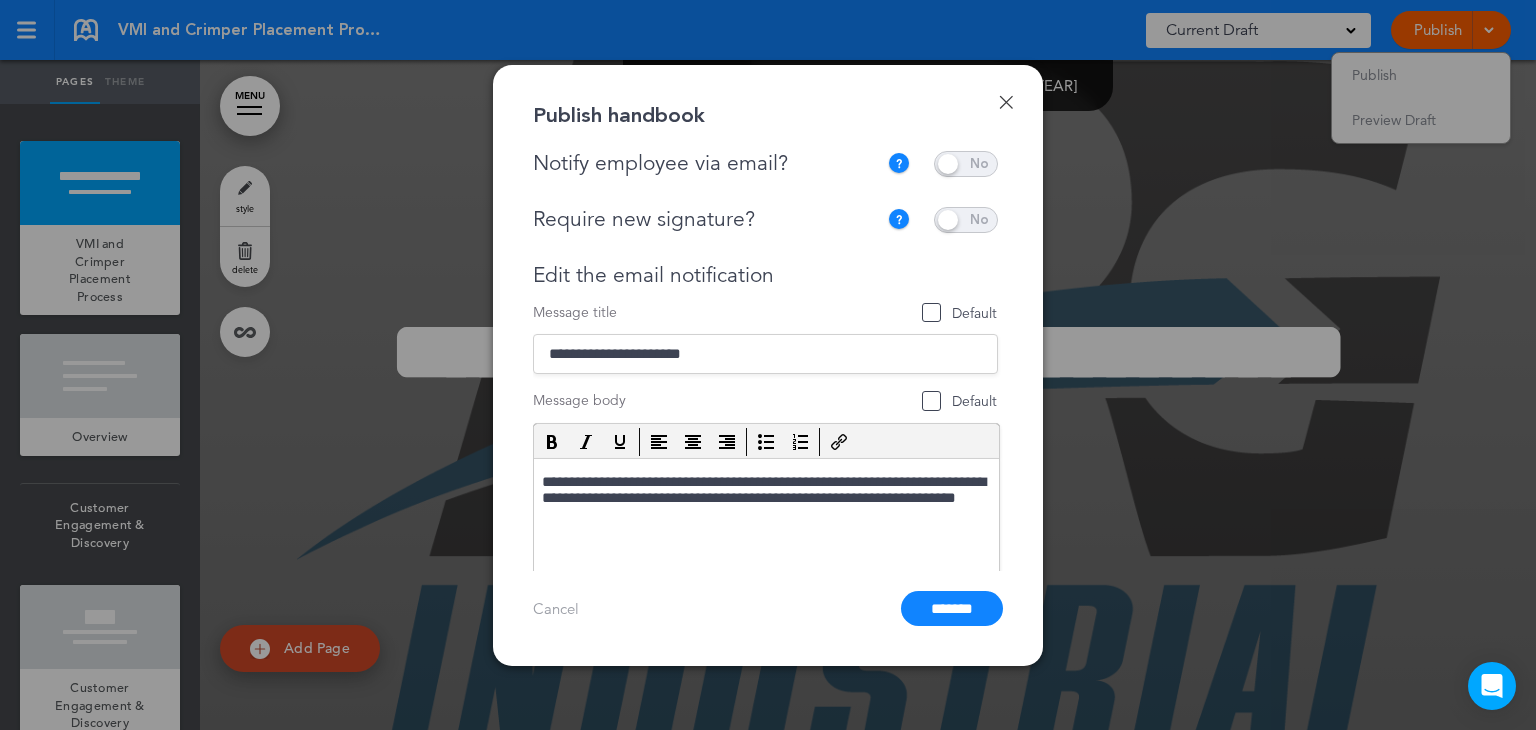 click at bounding box center (966, 164) 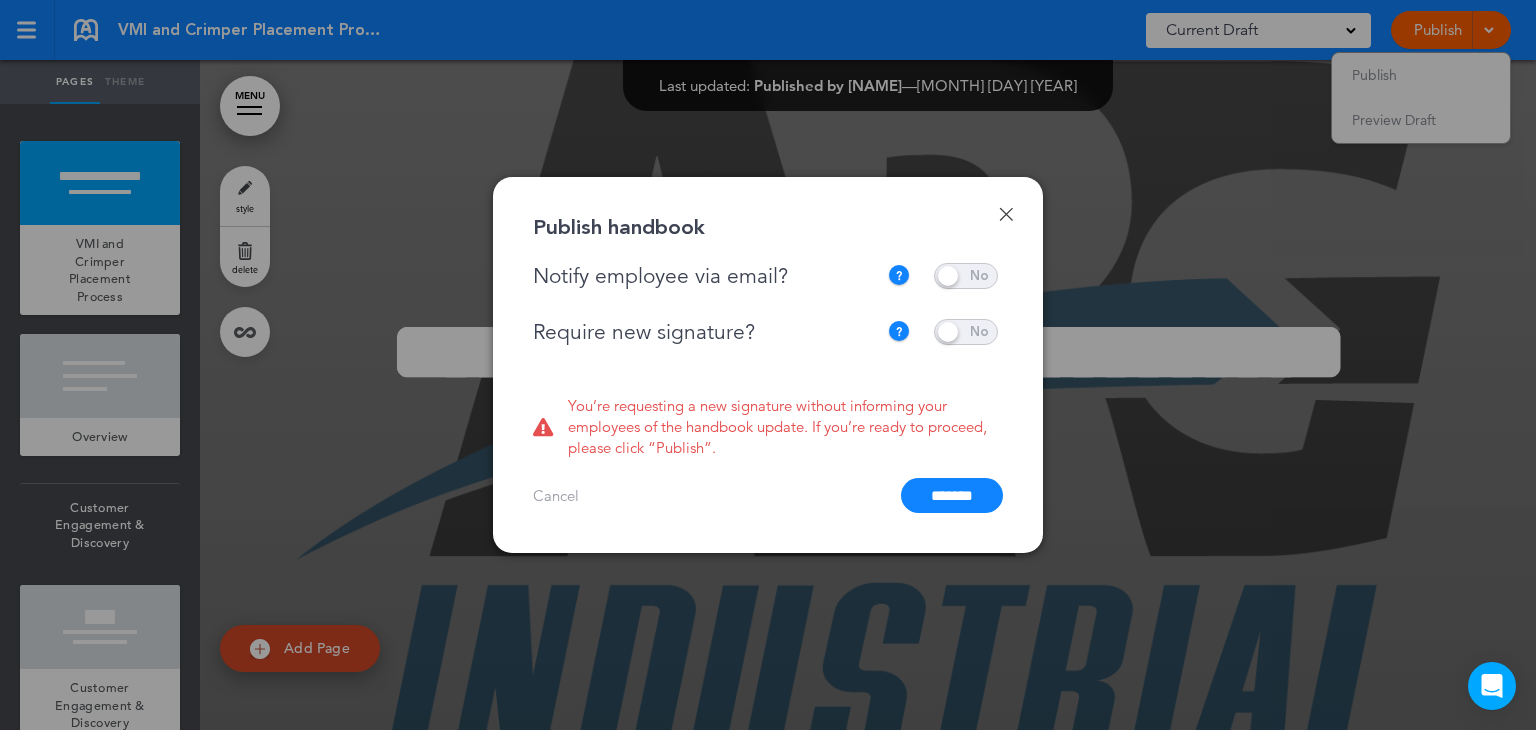 click at bounding box center [966, 276] 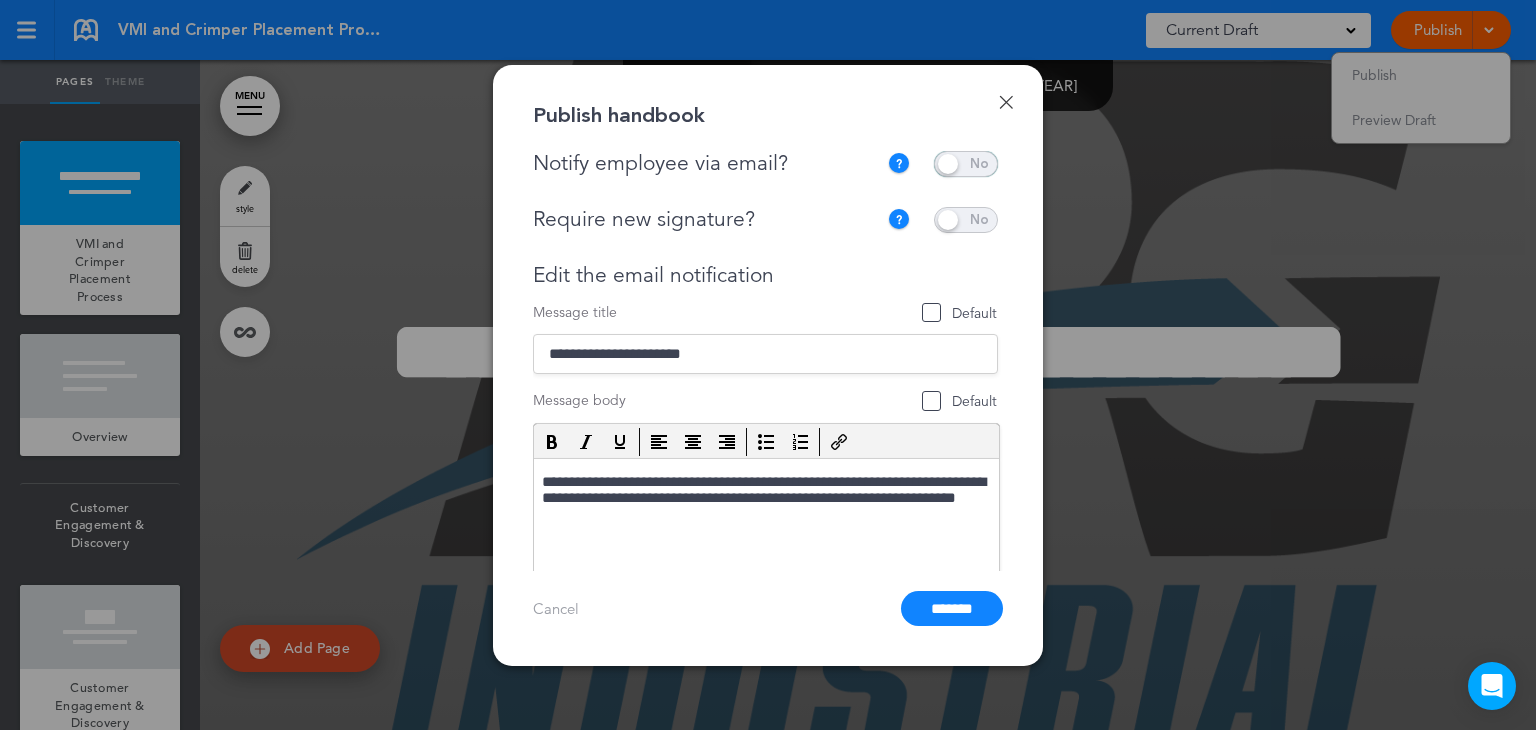 scroll, scrollTop: 0, scrollLeft: 0, axis: both 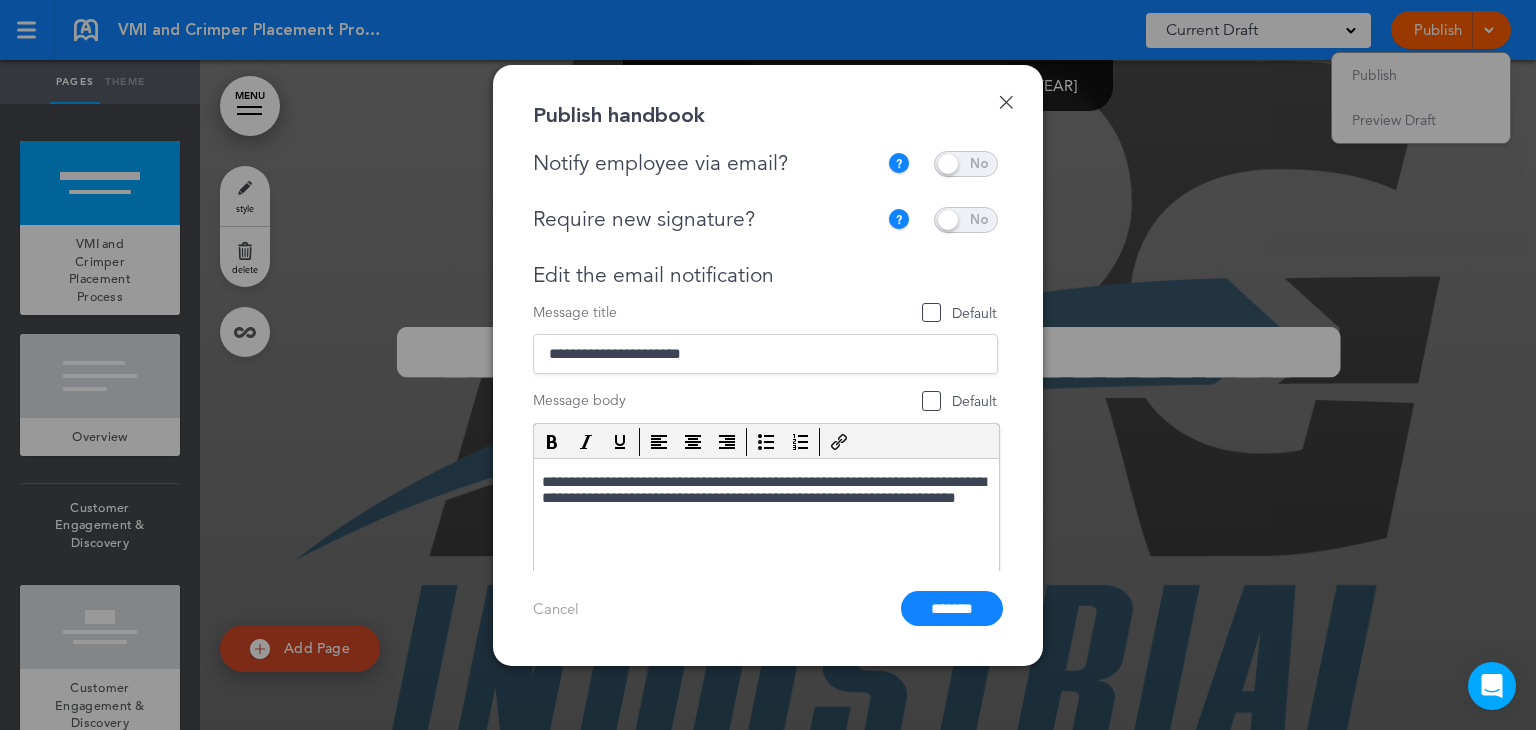 click at bounding box center [966, 164] 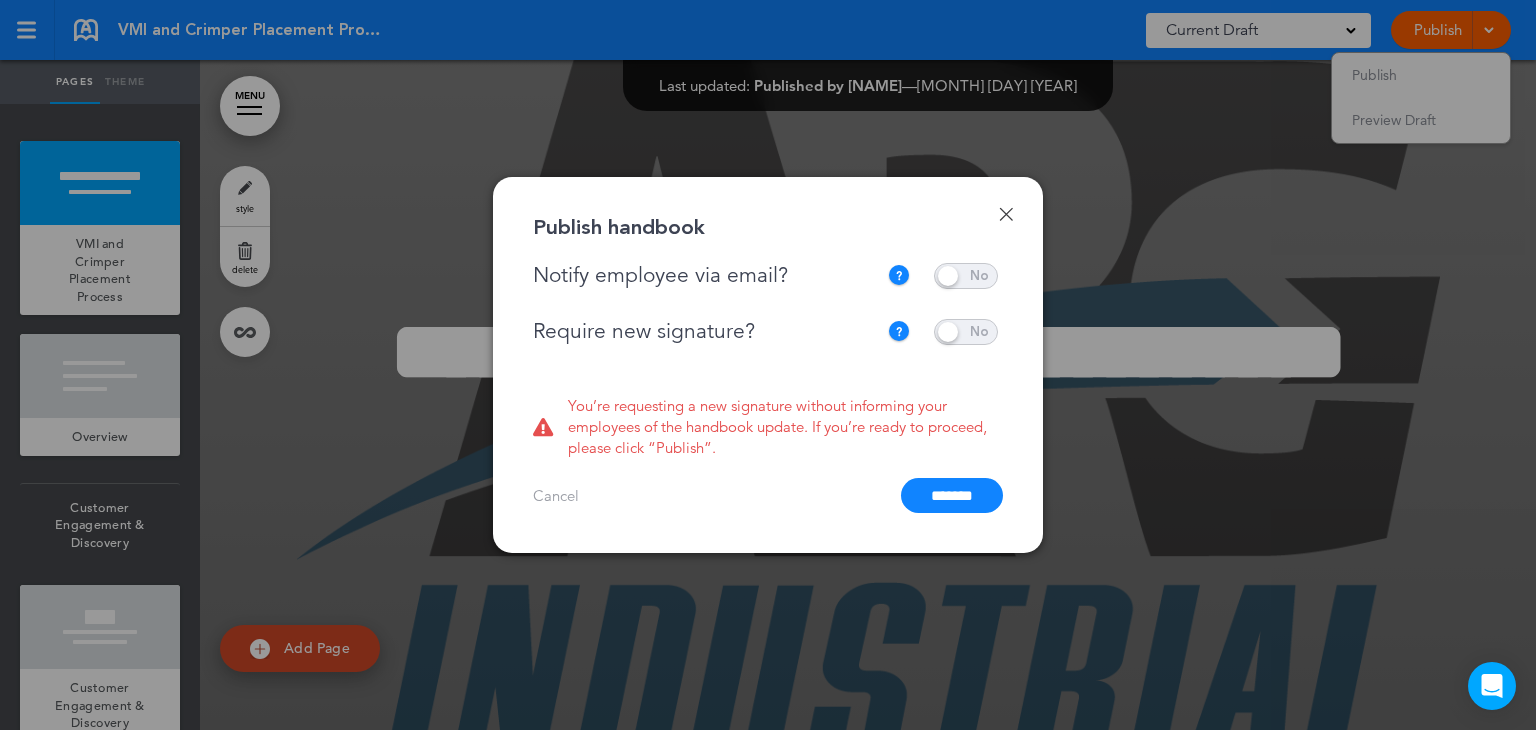 click at bounding box center (966, 332) 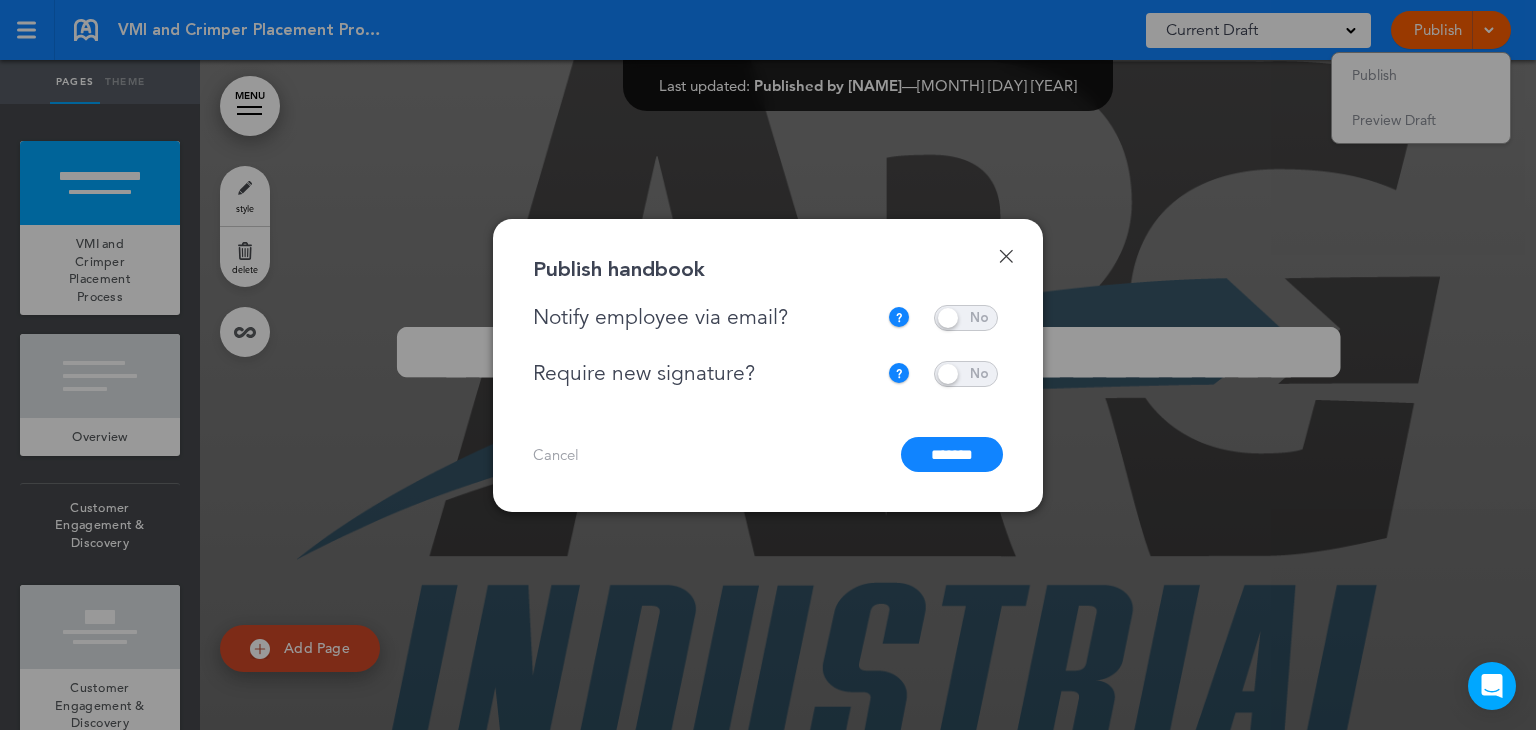 click on "*******" at bounding box center (952, 454) 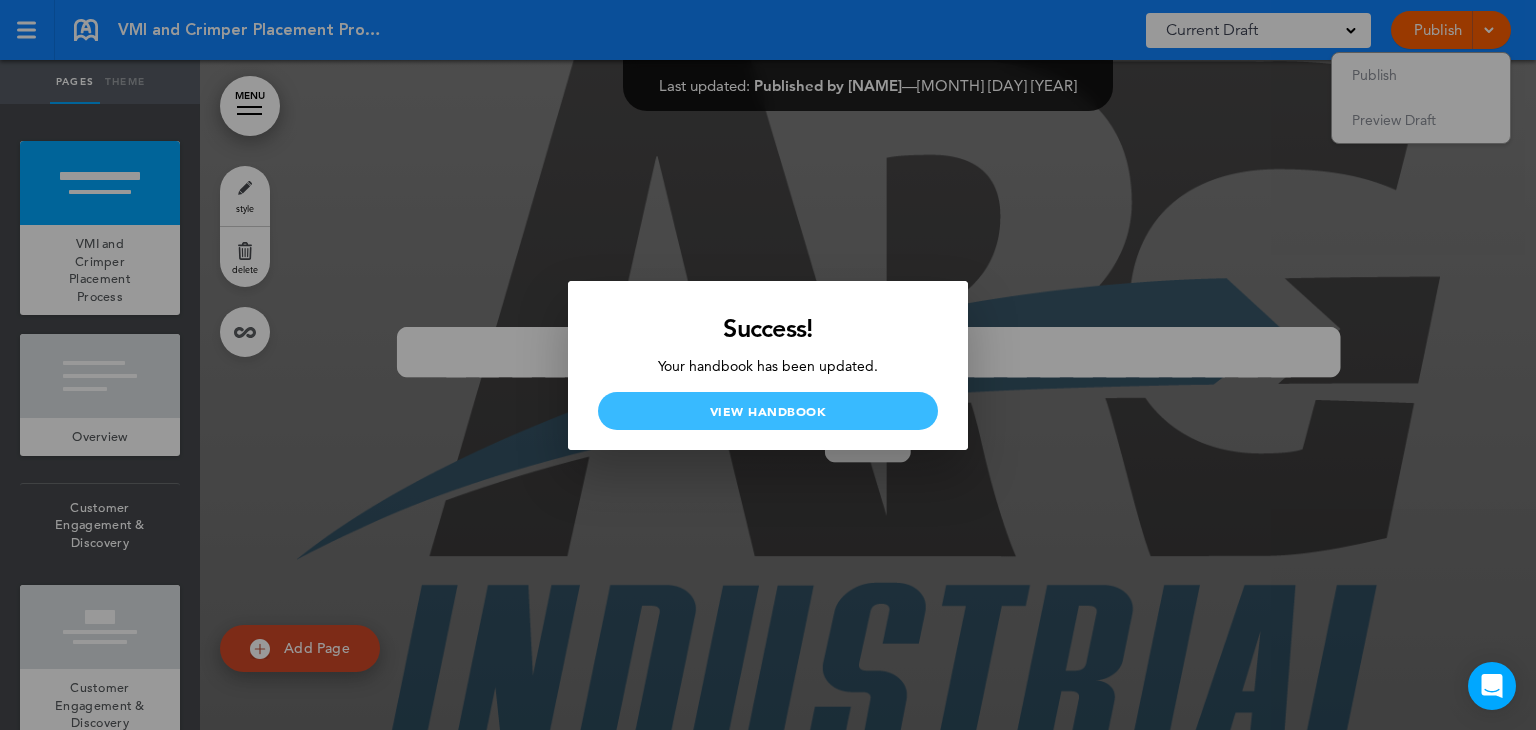 click on "View Handbook" at bounding box center (768, 411) 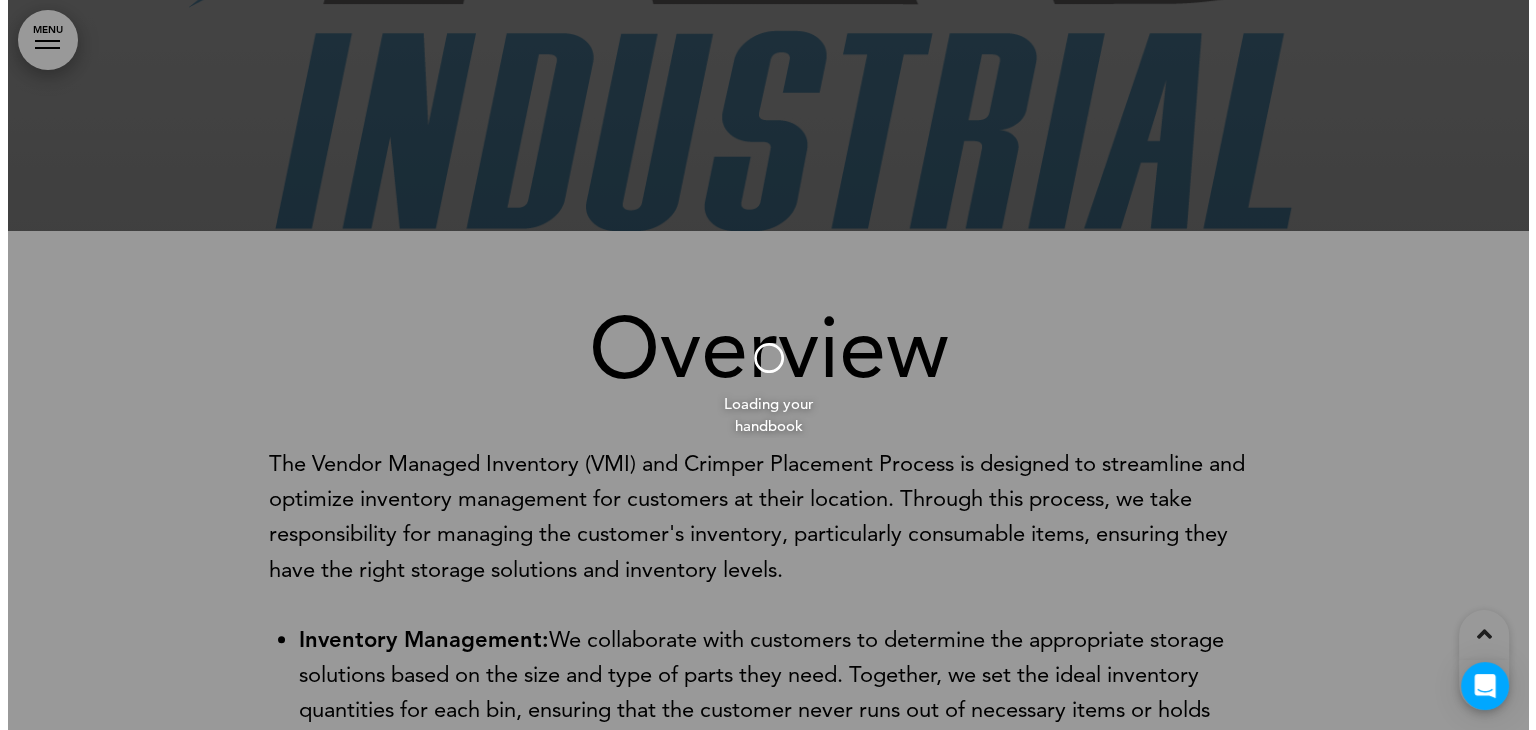 scroll, scrollTop: 0, scrollLeft: 0, axis: both 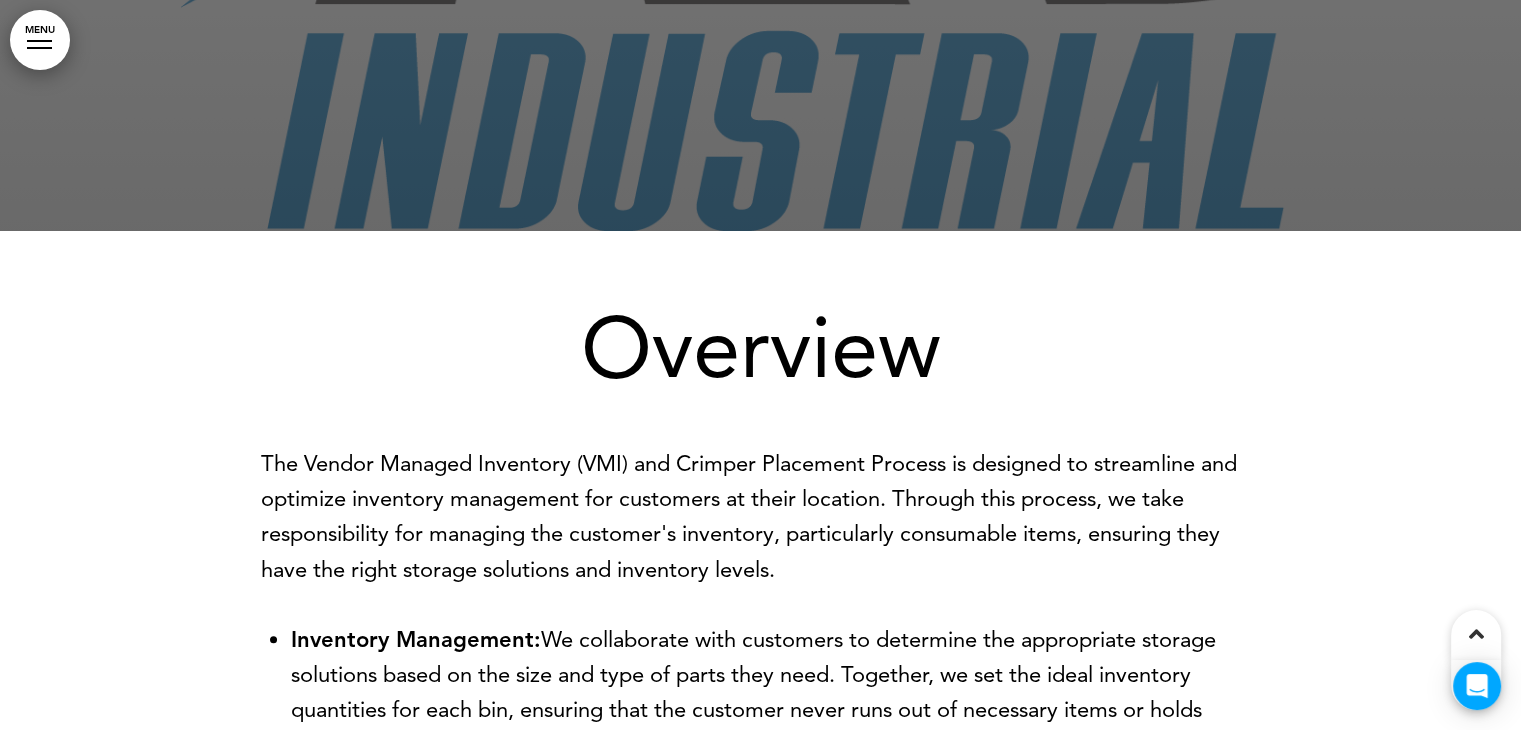 click on "MENU" at bounding box center (40, 40) 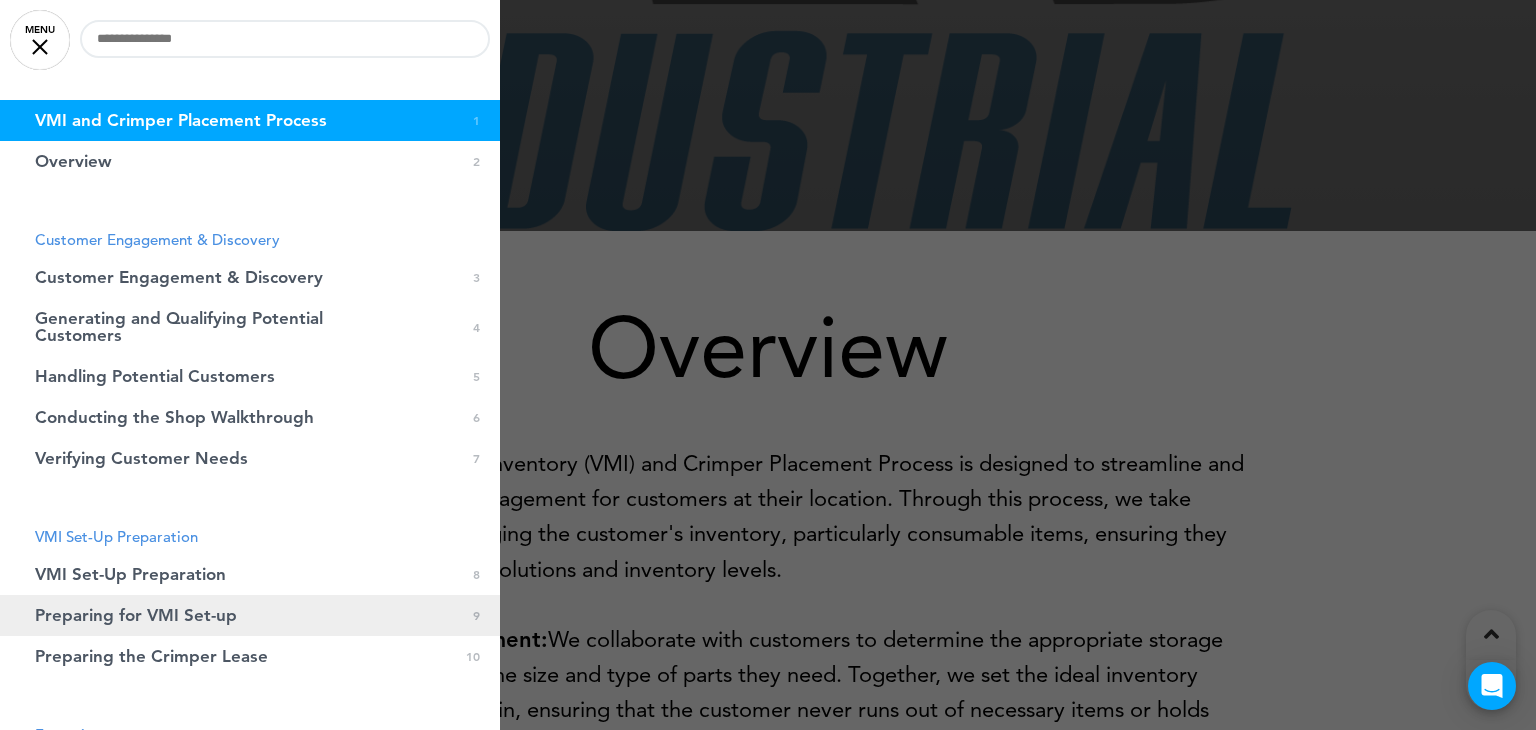 scroll, scrollTop: 100, scrollLeft: 0, axis: vertical 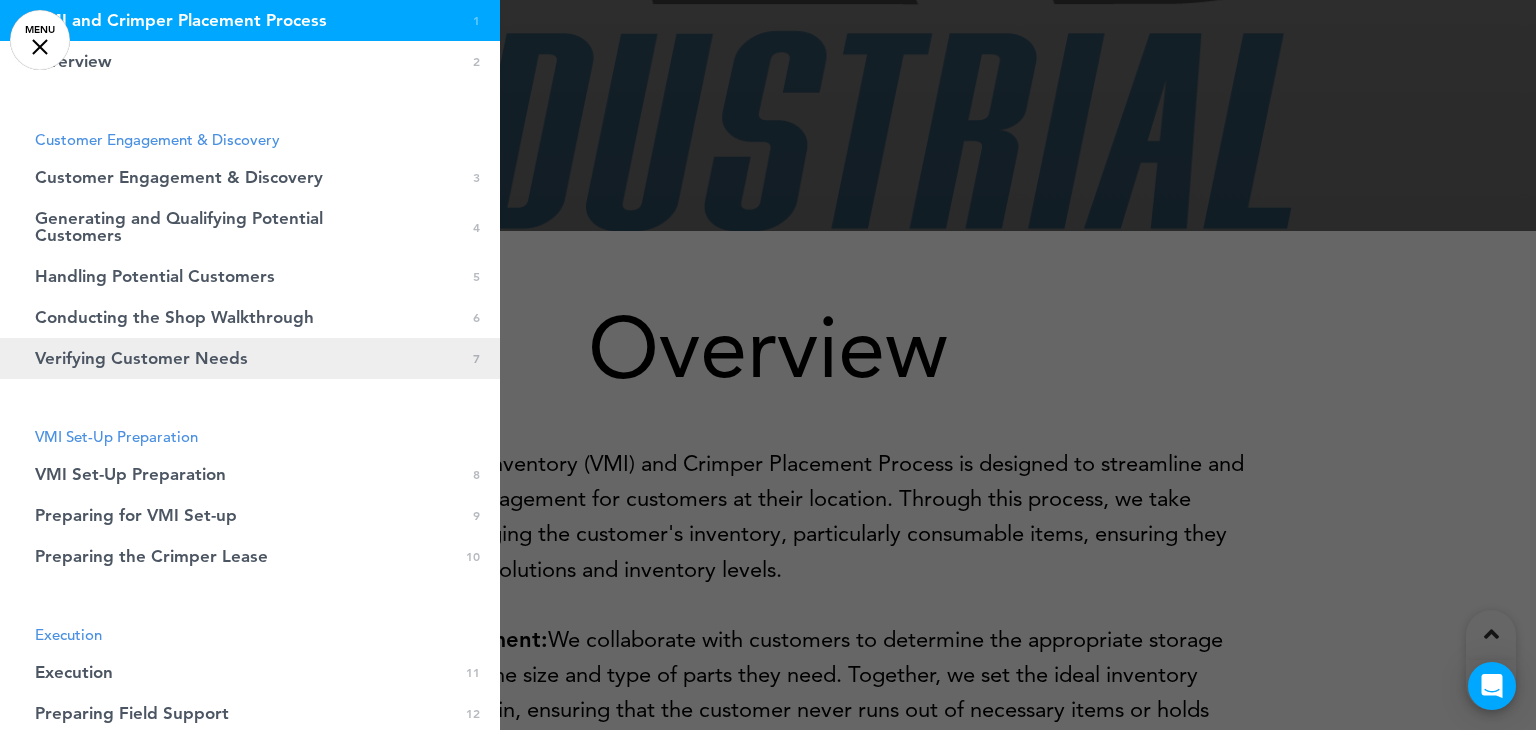 click on "Verifying Customer Needs
0
7" at bounding box center [250, 358] 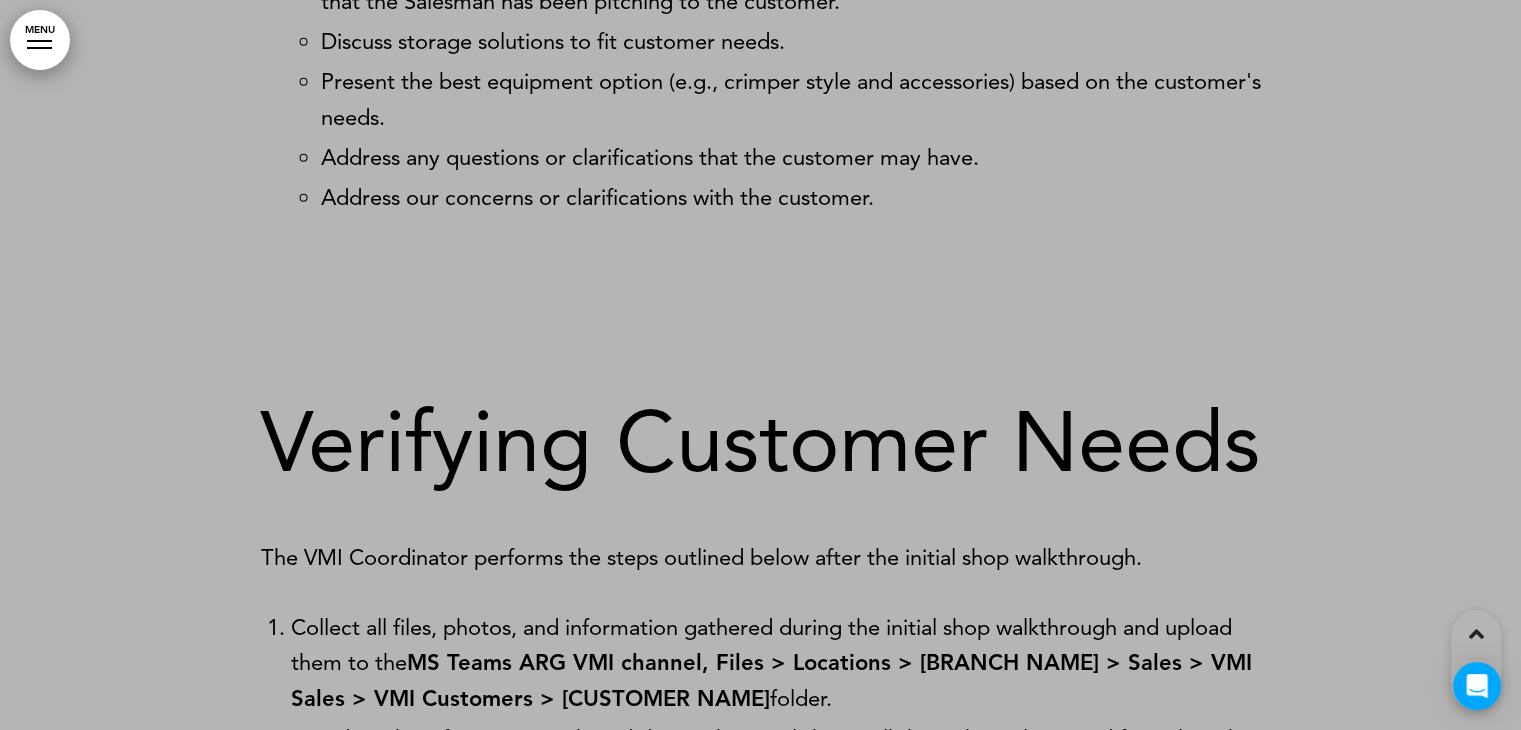 scroll, scrollTop: 9840, scrollLeft: 0, axis: vertical 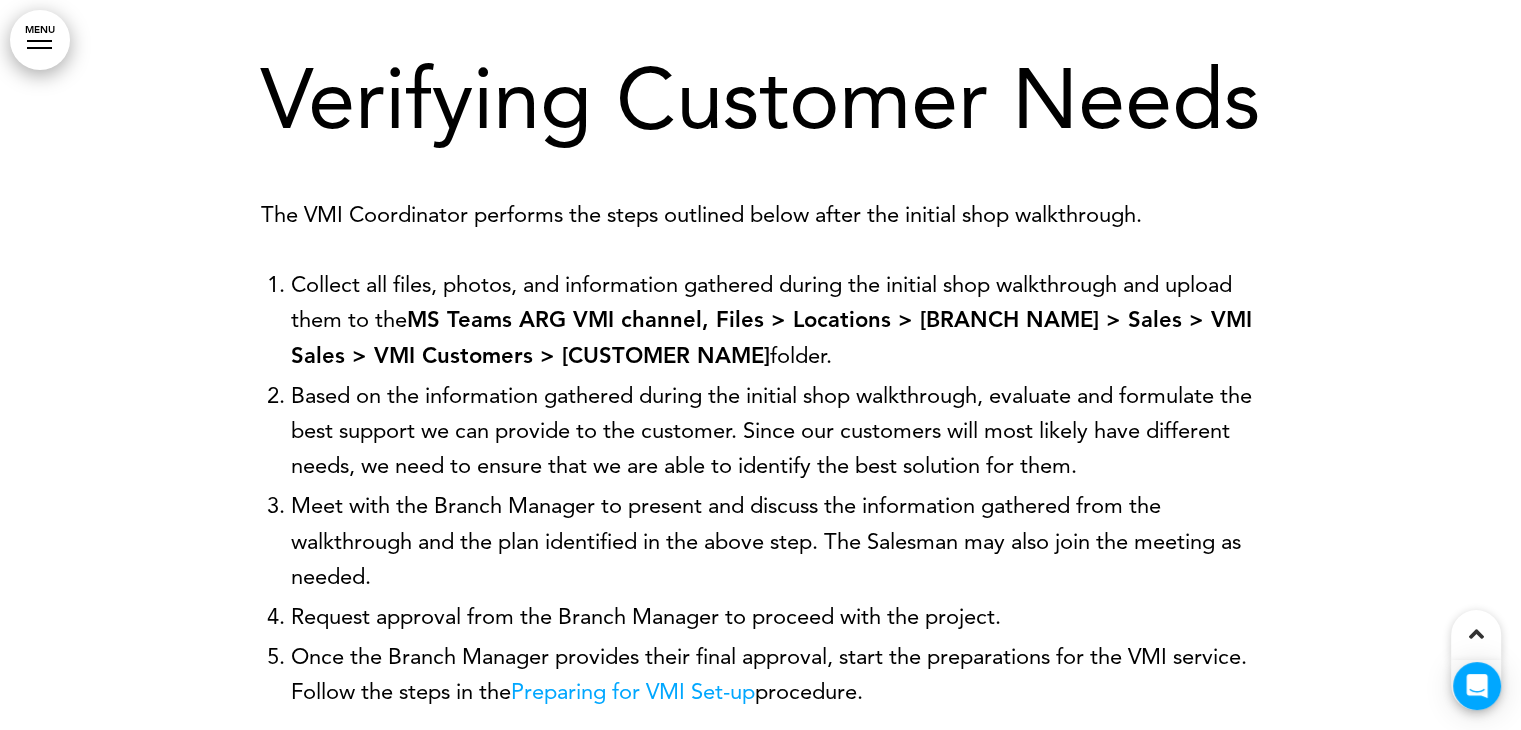 click at bounding box center (760, 385) 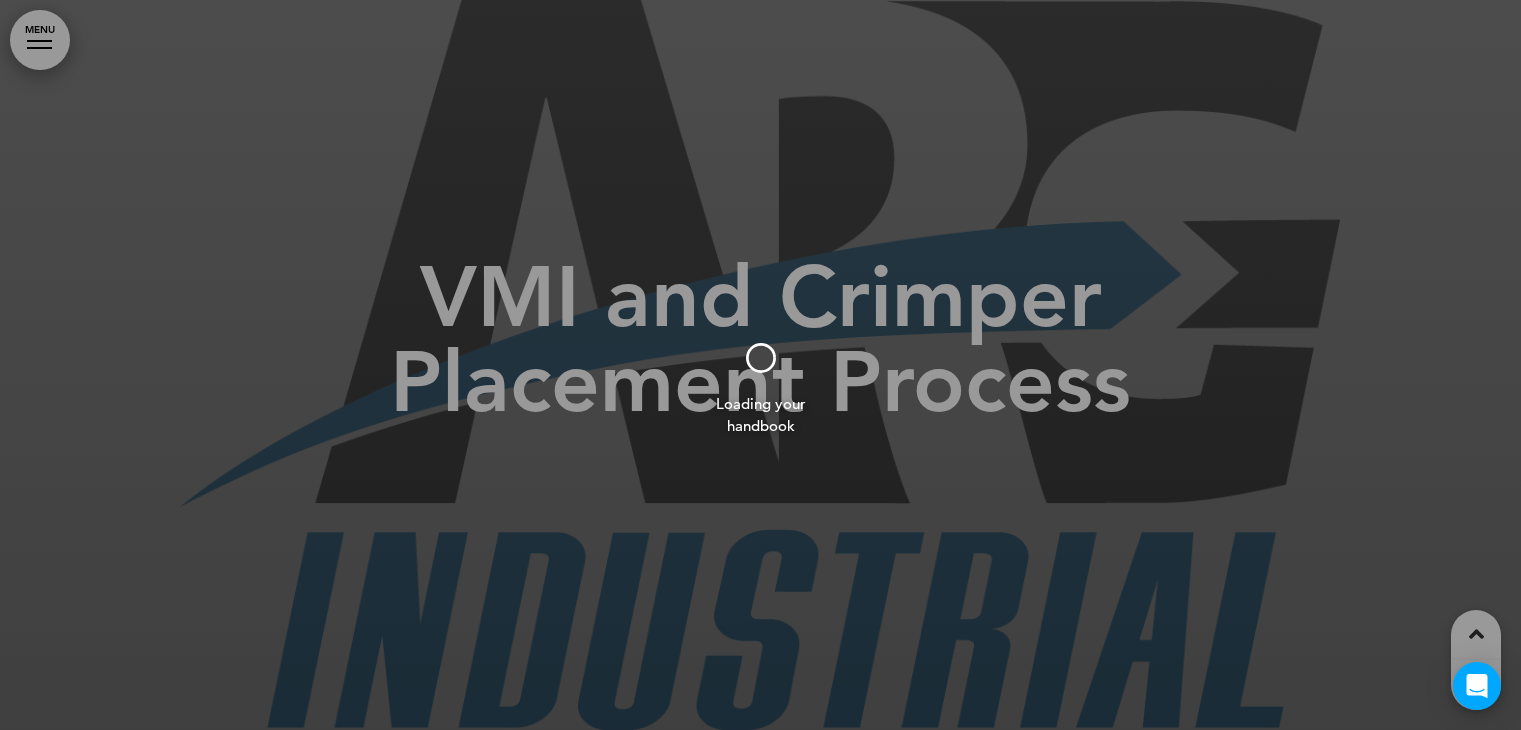 scroll, scrollTop: 1300, scrollLeft: 0, axis: vertical 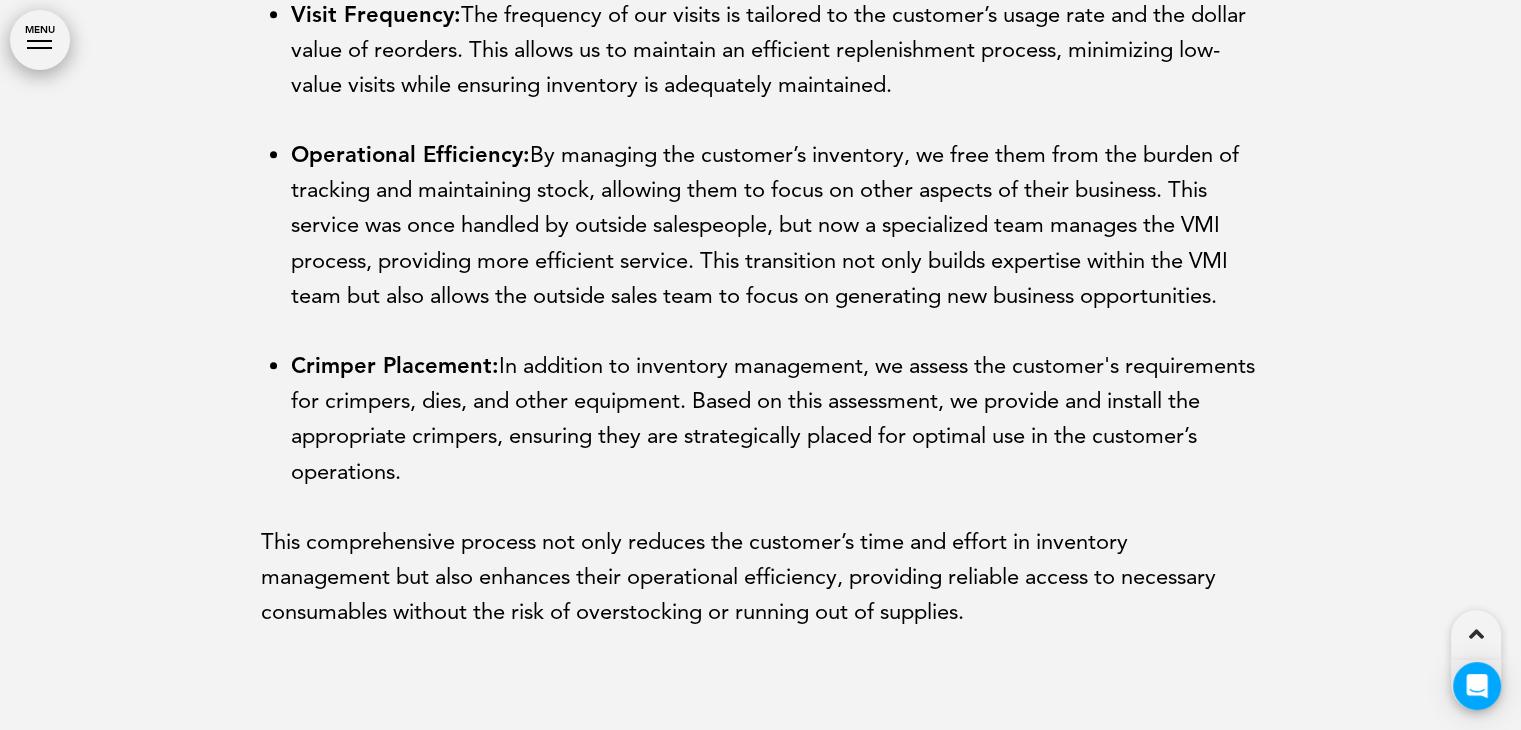 click at bounding box center [760, 365] 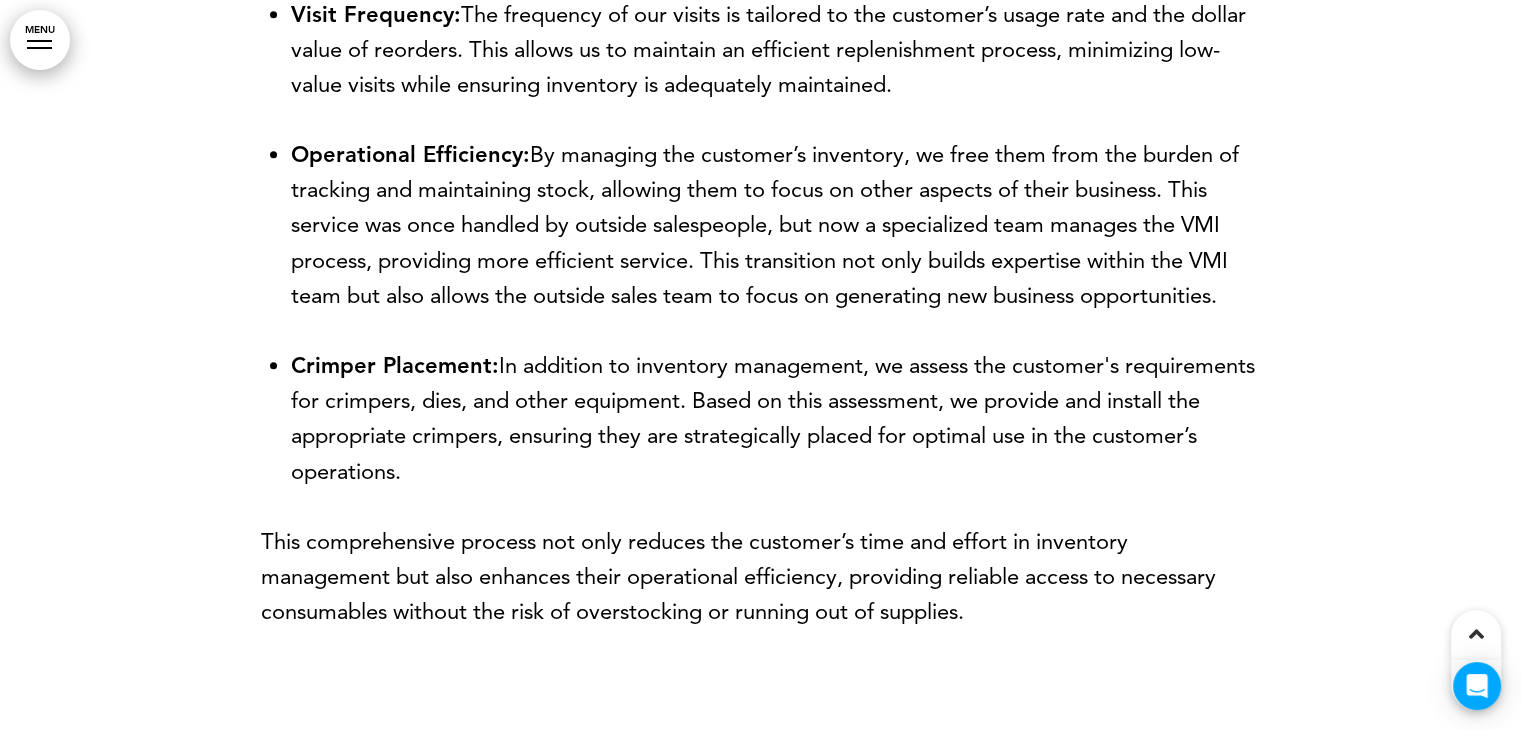 click on "MENU" at bounding box center [40, 40] 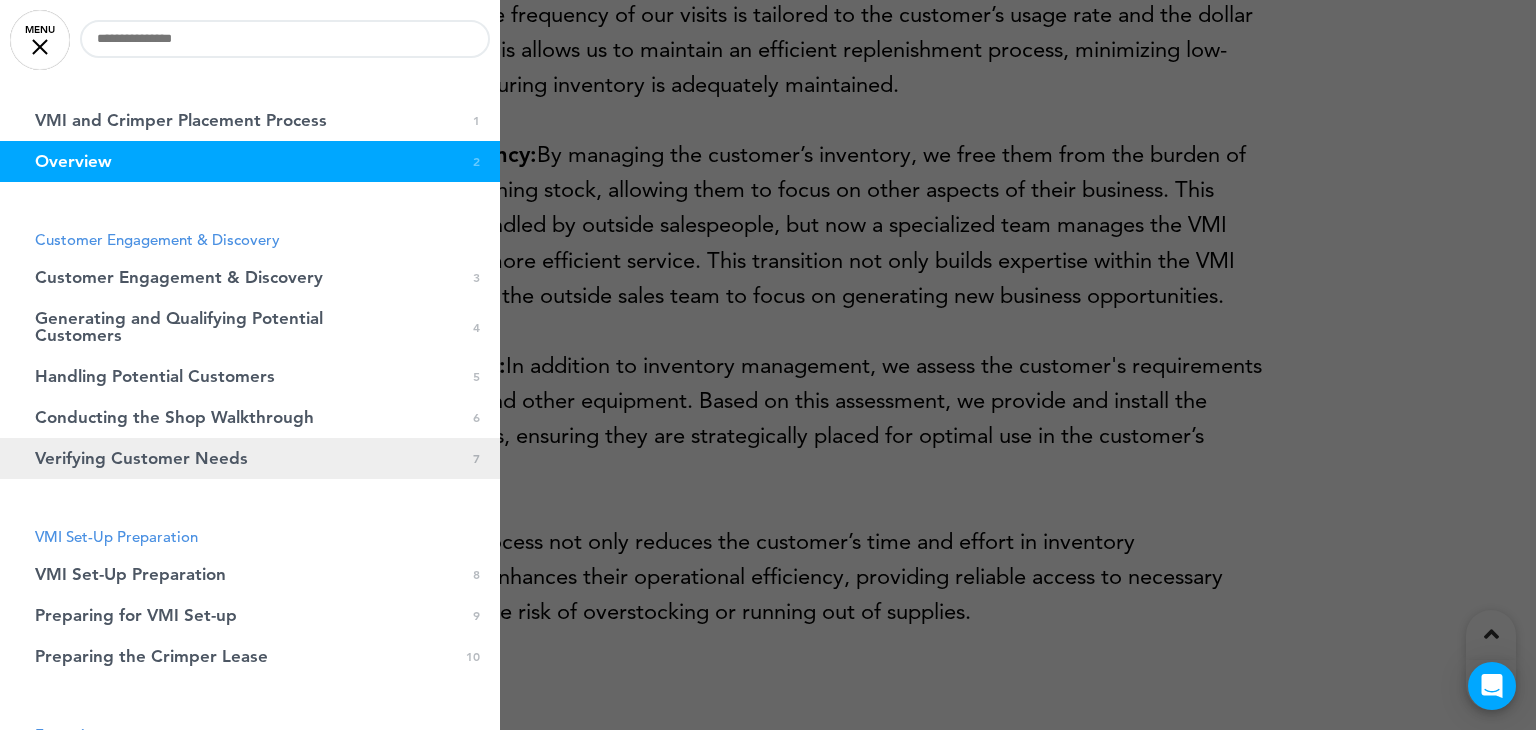 click on "Verifying Customer Needs" at bounding box center (141, 458) 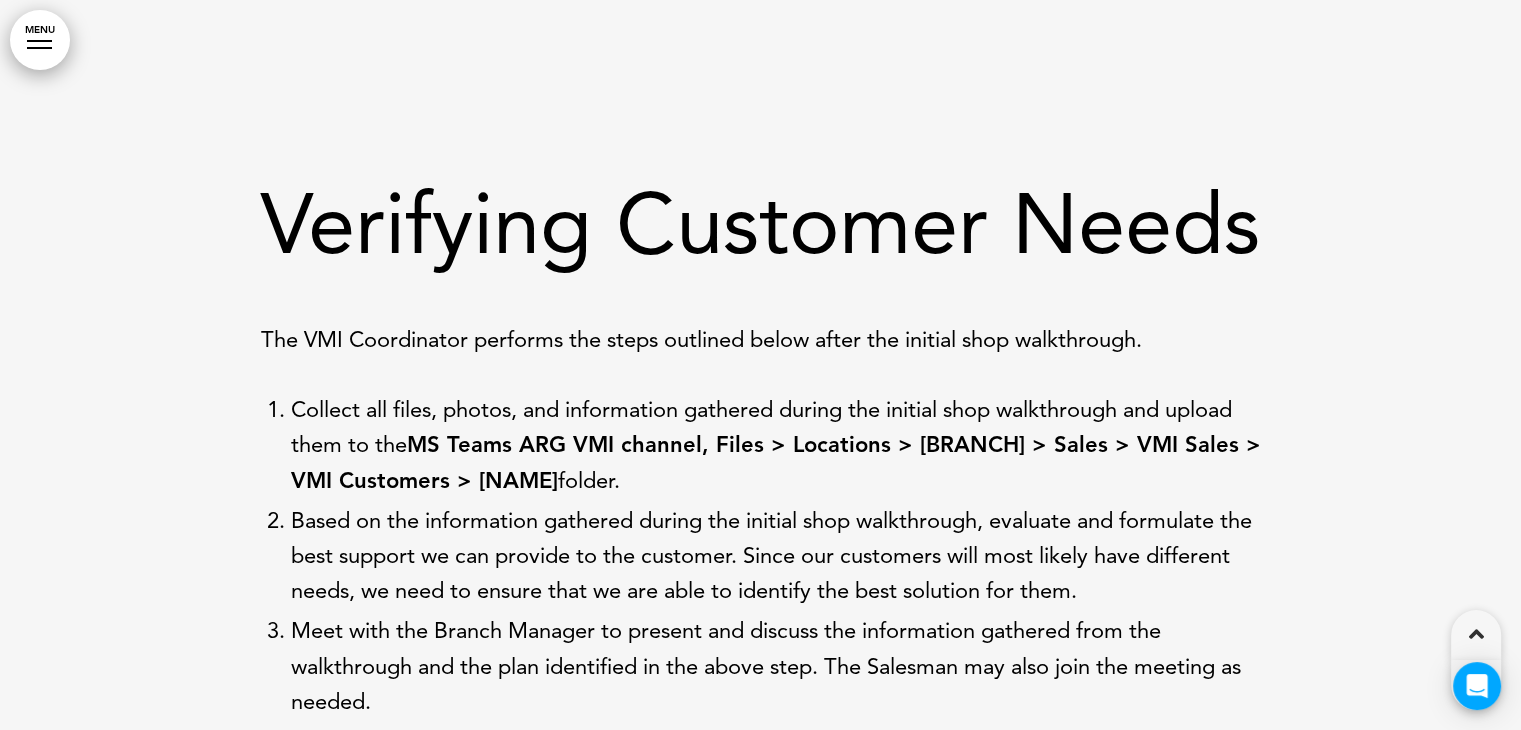 scroll, scrollTop: 9840, scrollLeft: 0, axis: vertical 